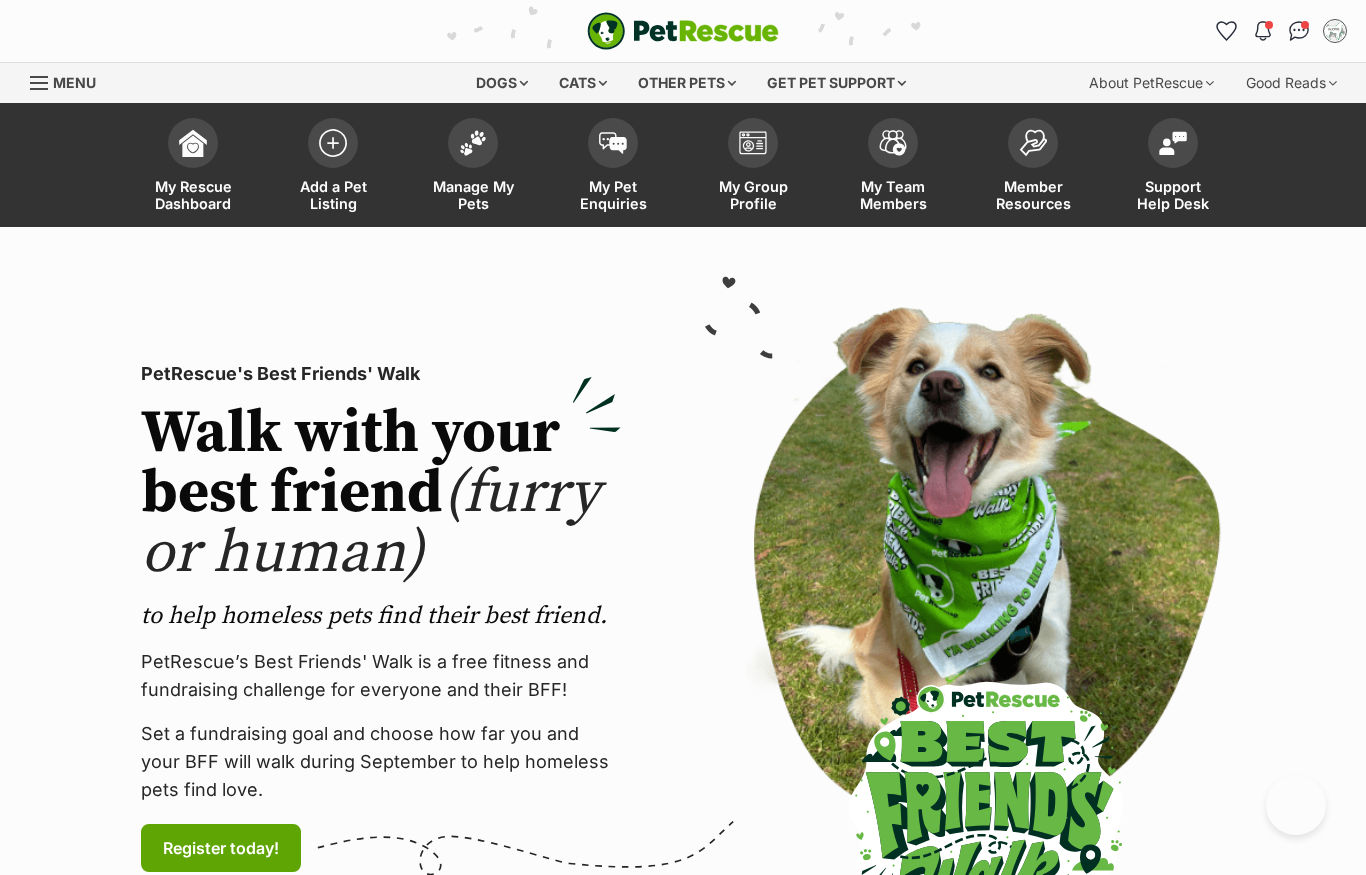 scroll, scrollTop: 0, scrollLeft: 0, axis: both 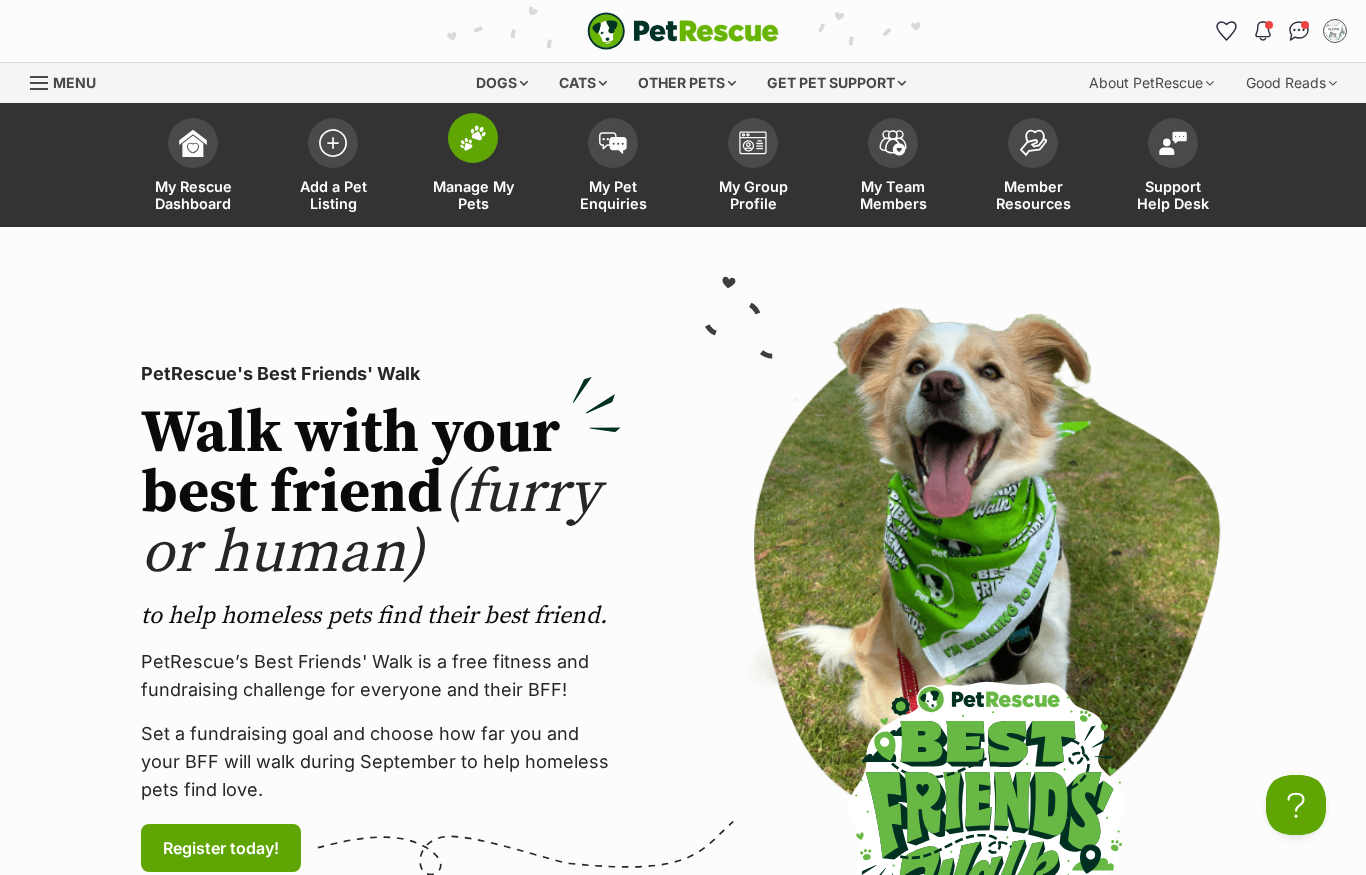 click at bounding box center (473, 138) 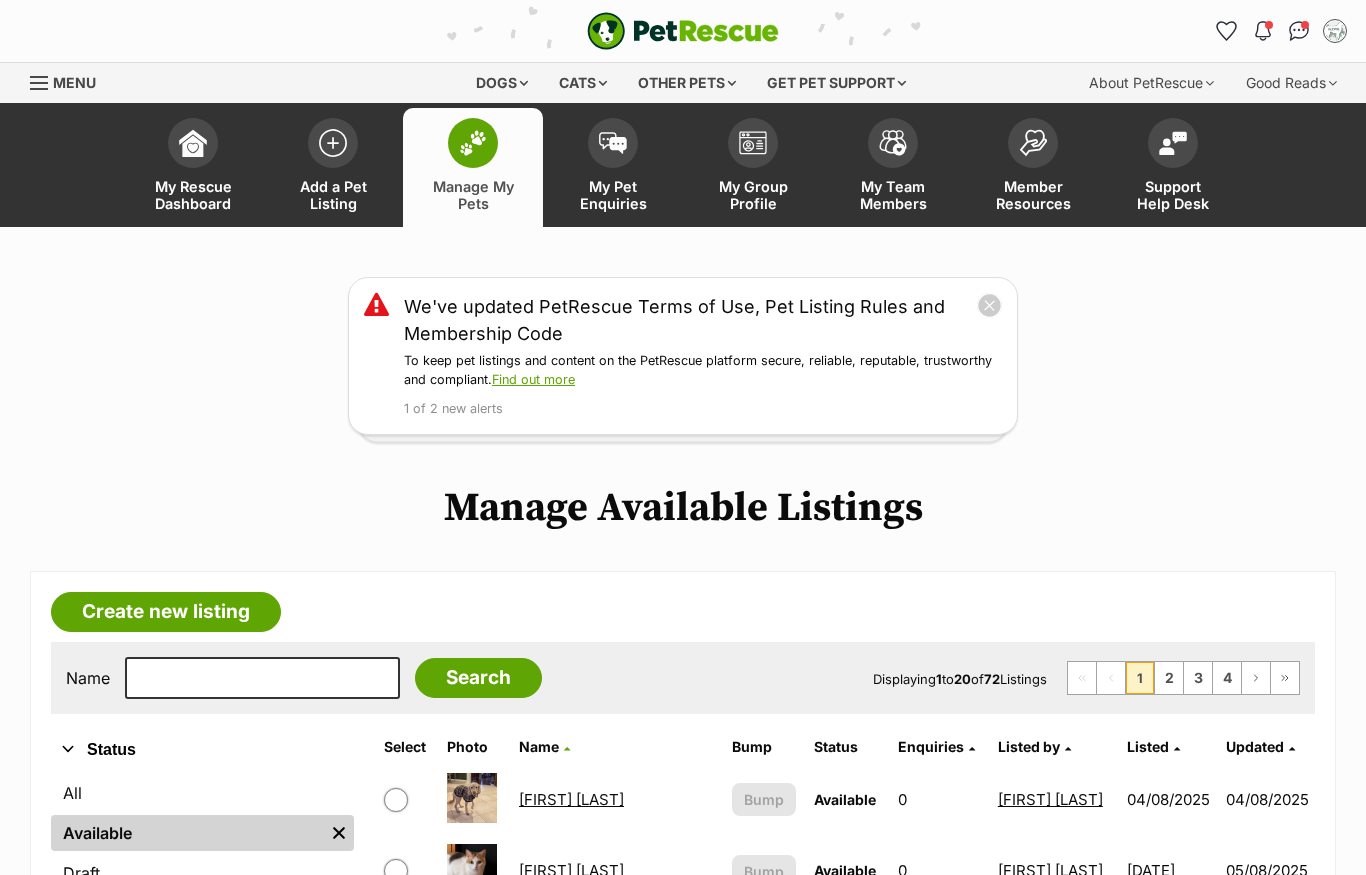 scroll, scrollTop: 0, scrollLeft: 0, axis: both 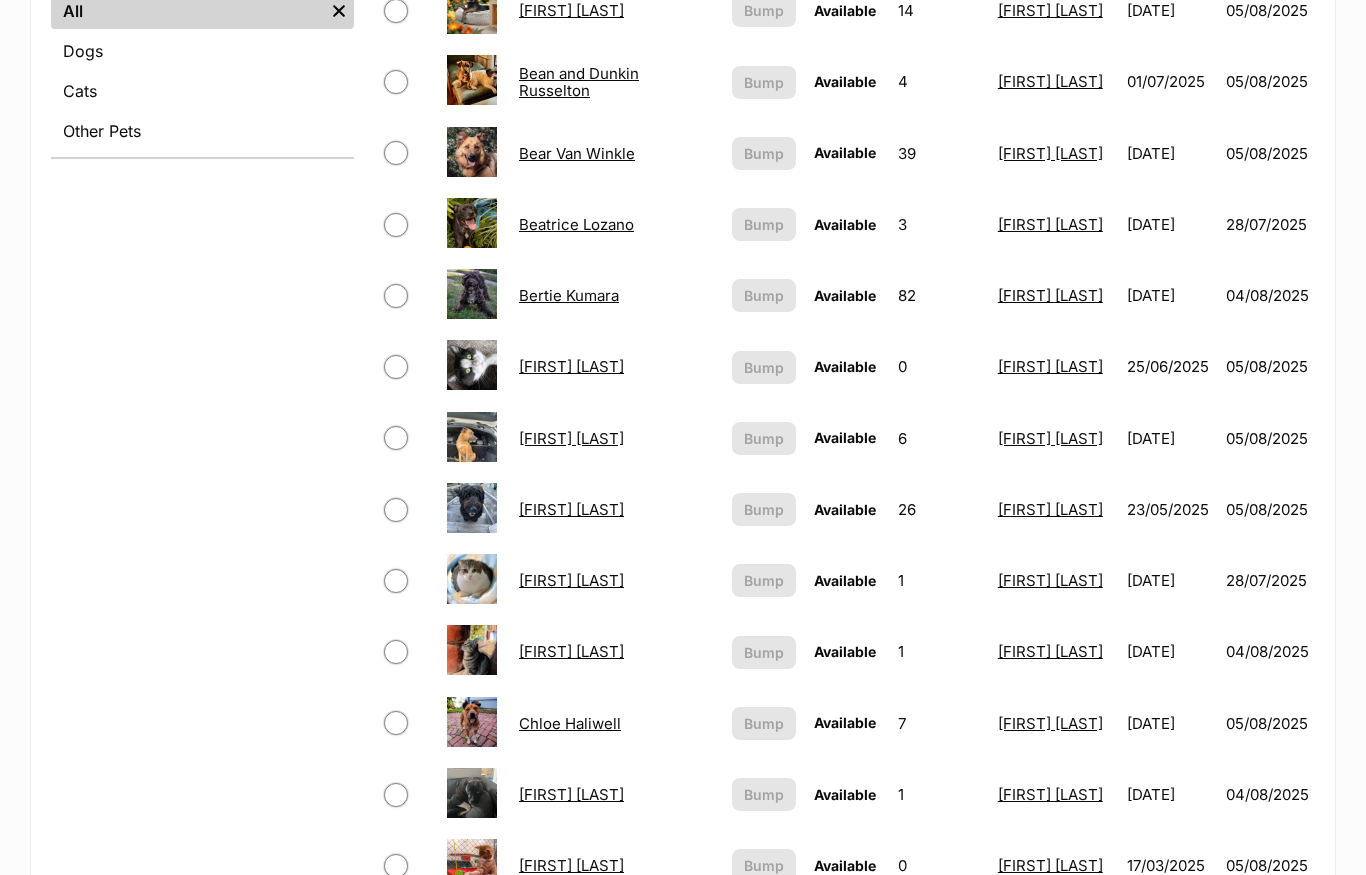 click on "[NAME] [LAST]" at bounding box center [571, 509] 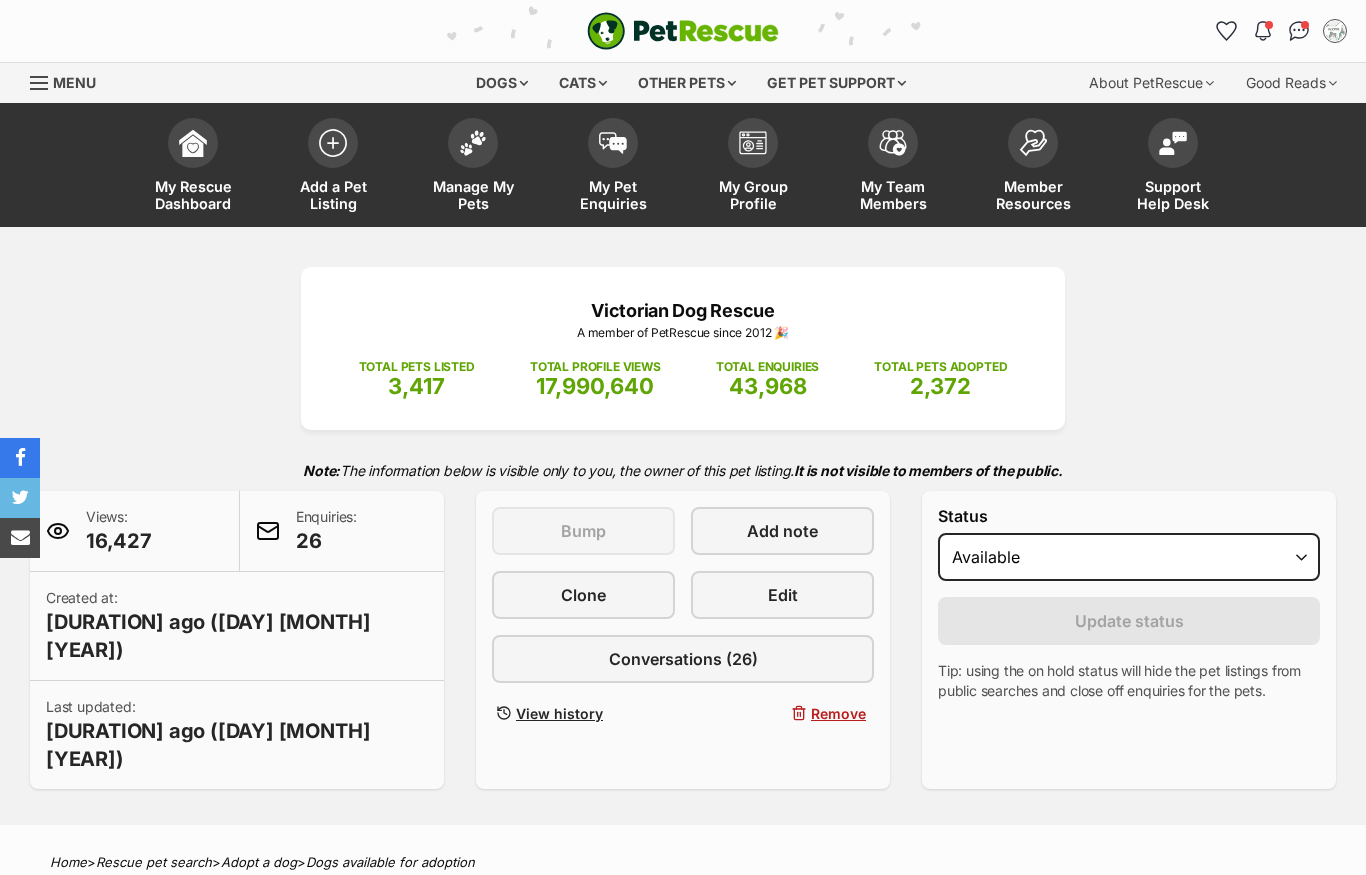 scroll, scrollTop: 0, scrollLeft: 0, axis: both 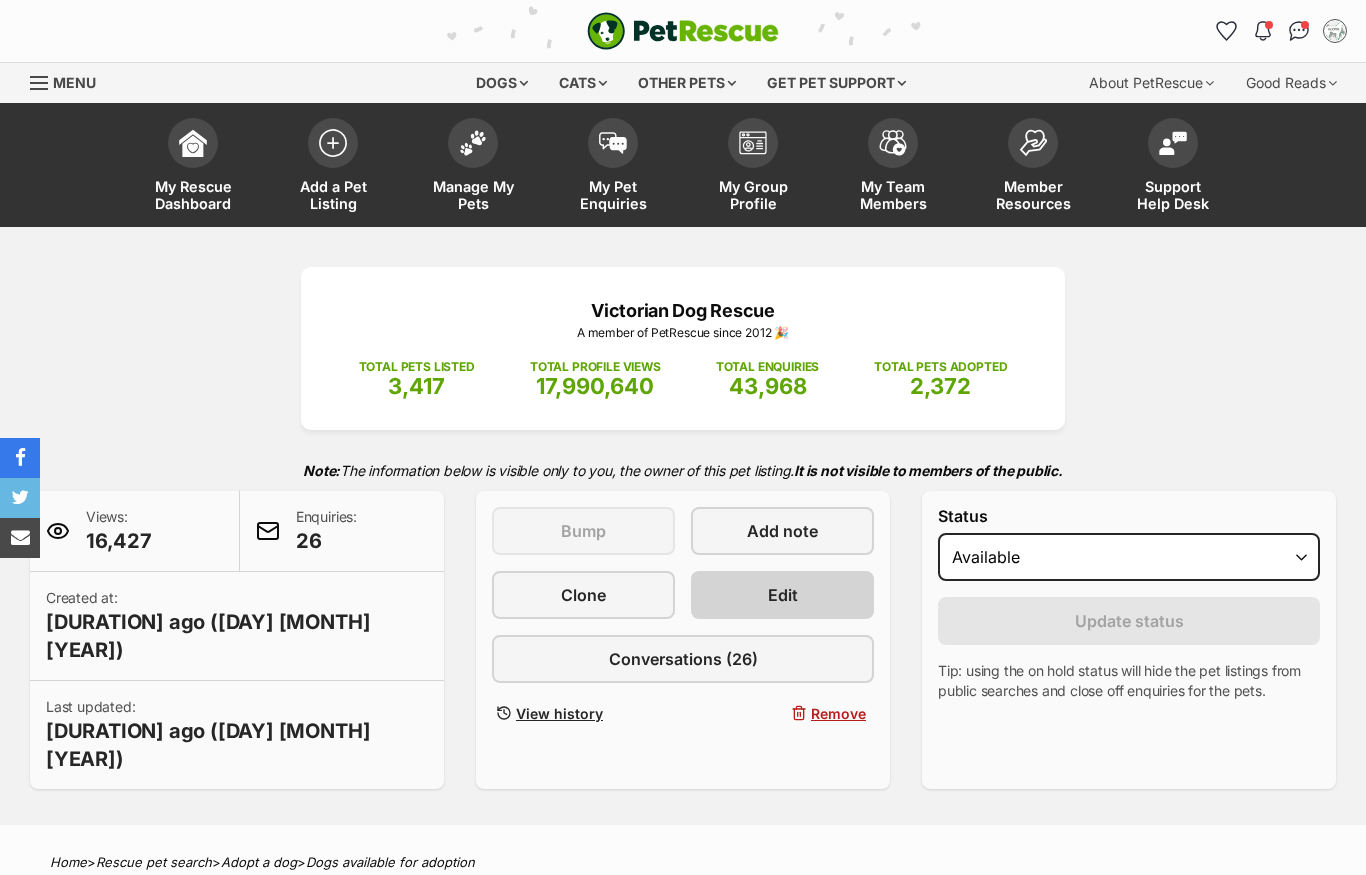 click on "Edit" at bounding box center (782, 595) 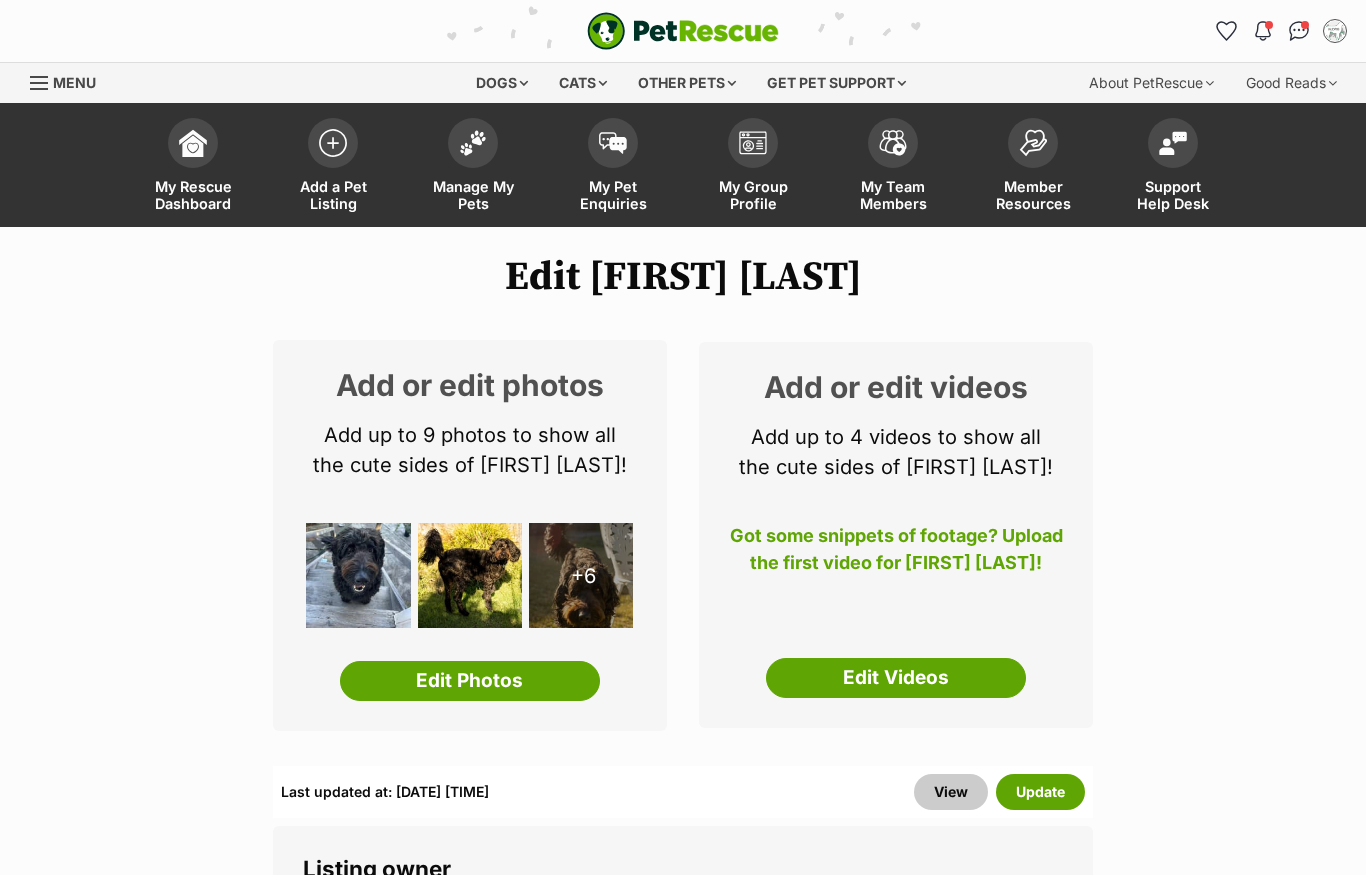 scroll, scrollTop: 0, scrollLeft: 0, axis: both 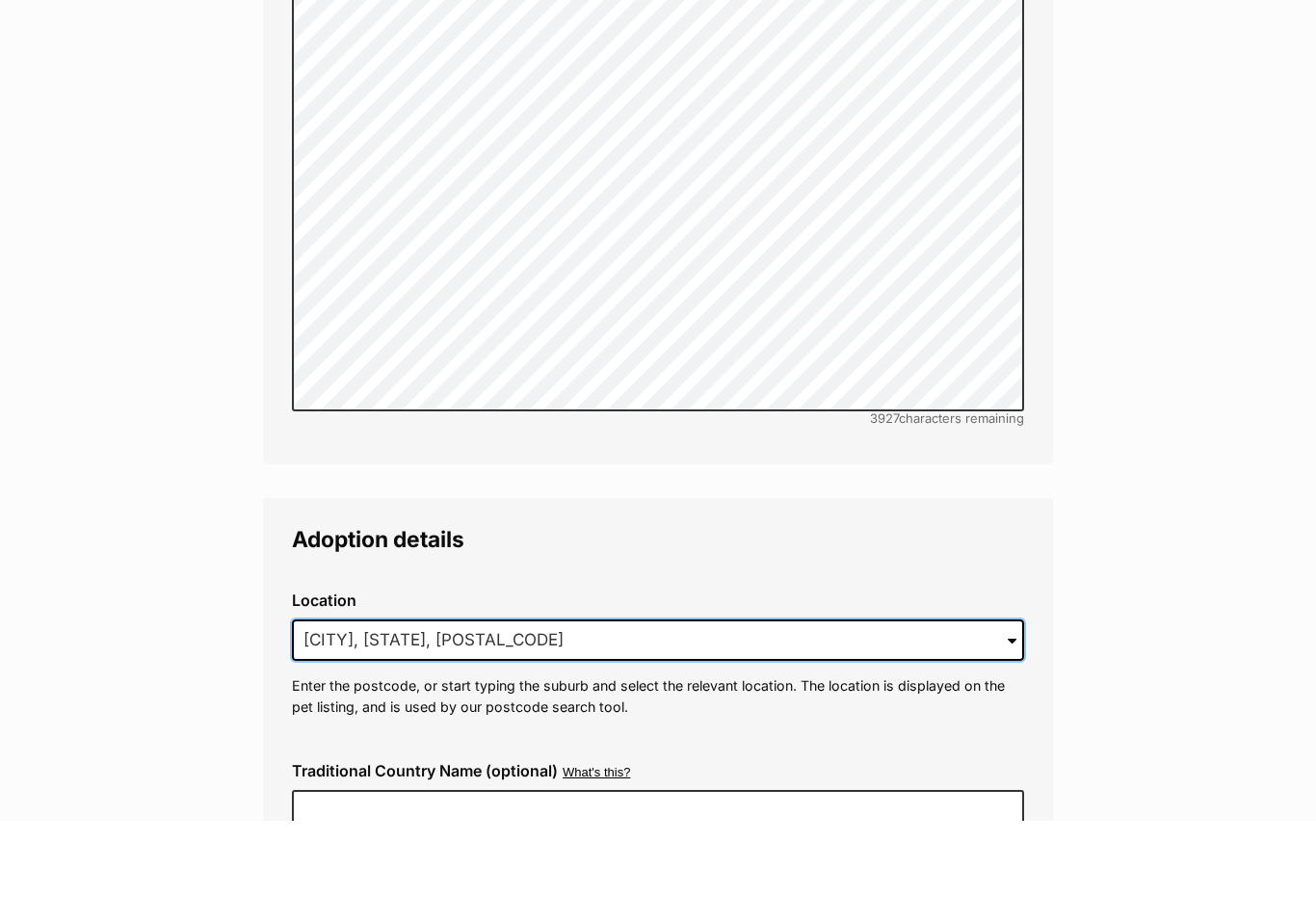 click on "Ivanhoe, VIC, 3079" at bounding box center (658, 740) 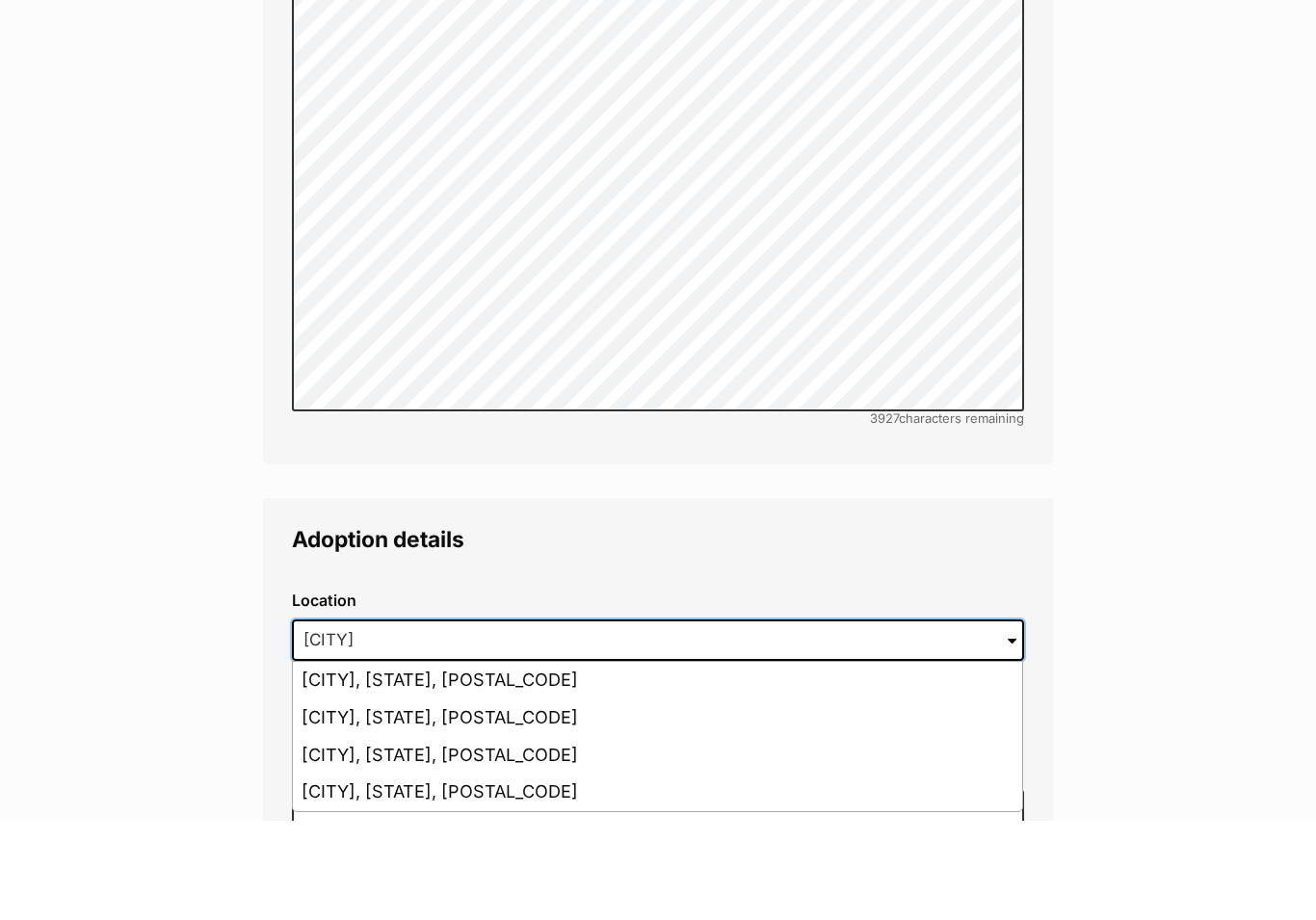 type on "I" 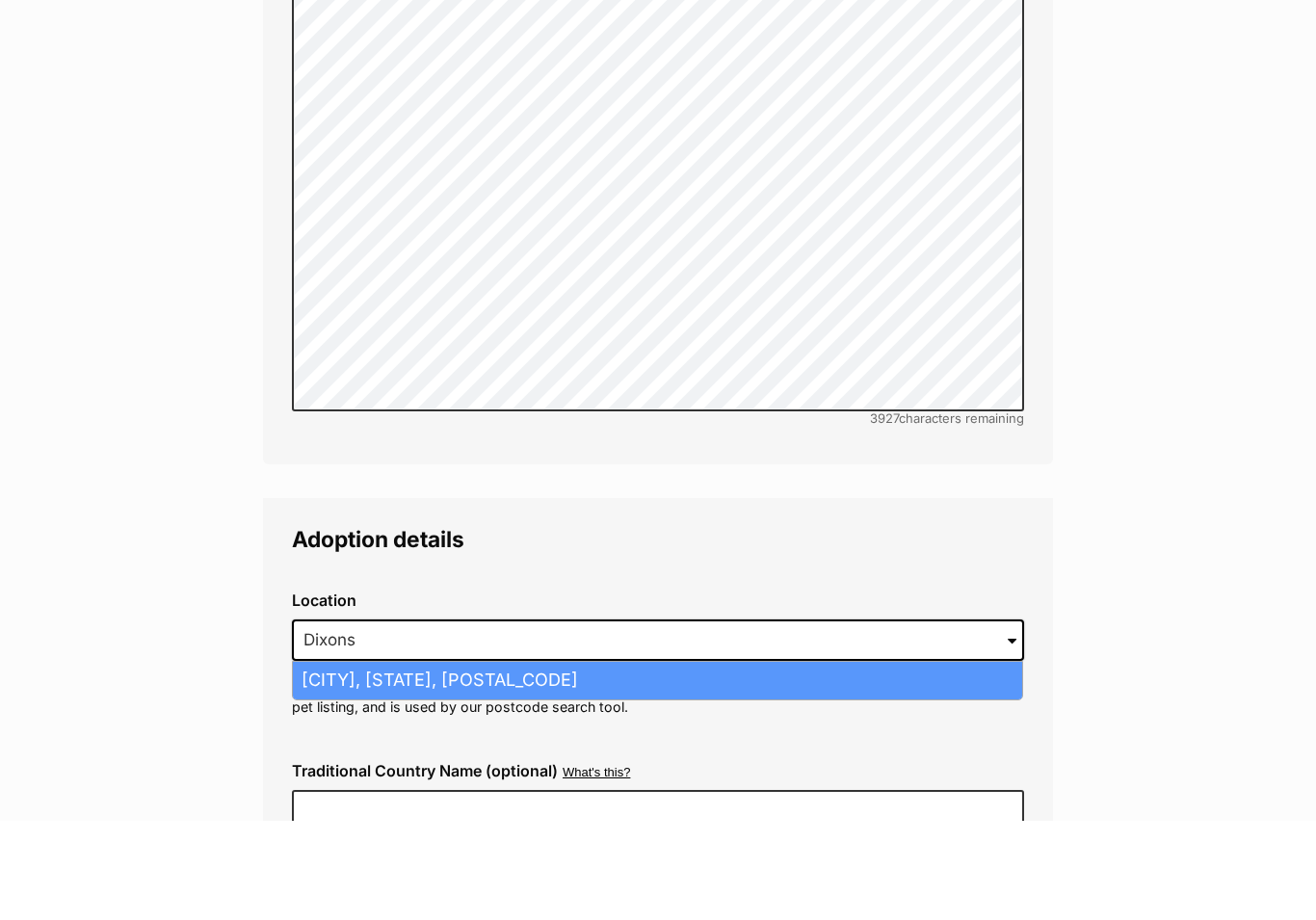 click on "Dixons Creek, Victoria, 3775" at bounding box center [657, 779] 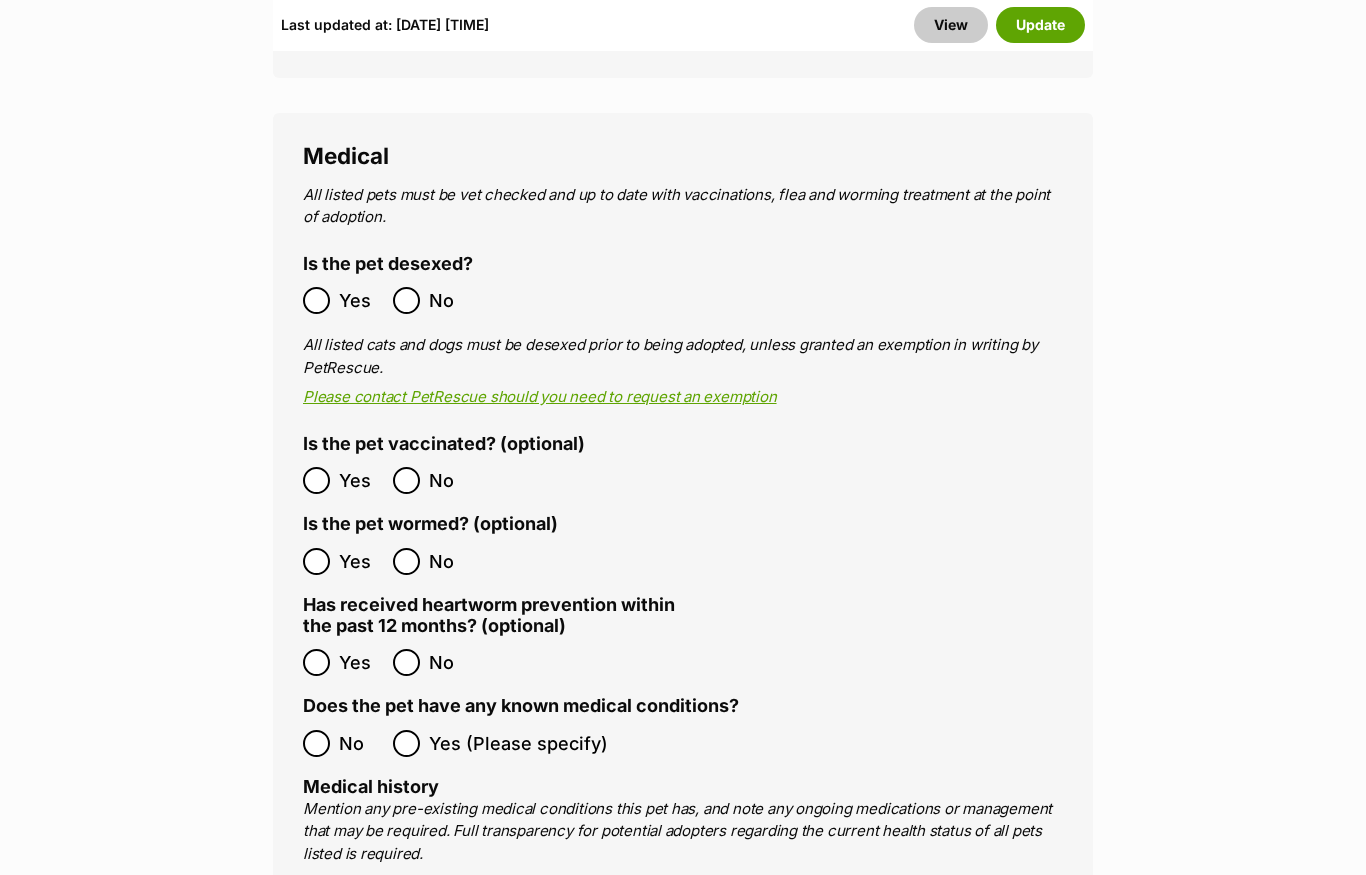 scroll, scrollTop: 4489, scrollLeft: 0, axis: vertical 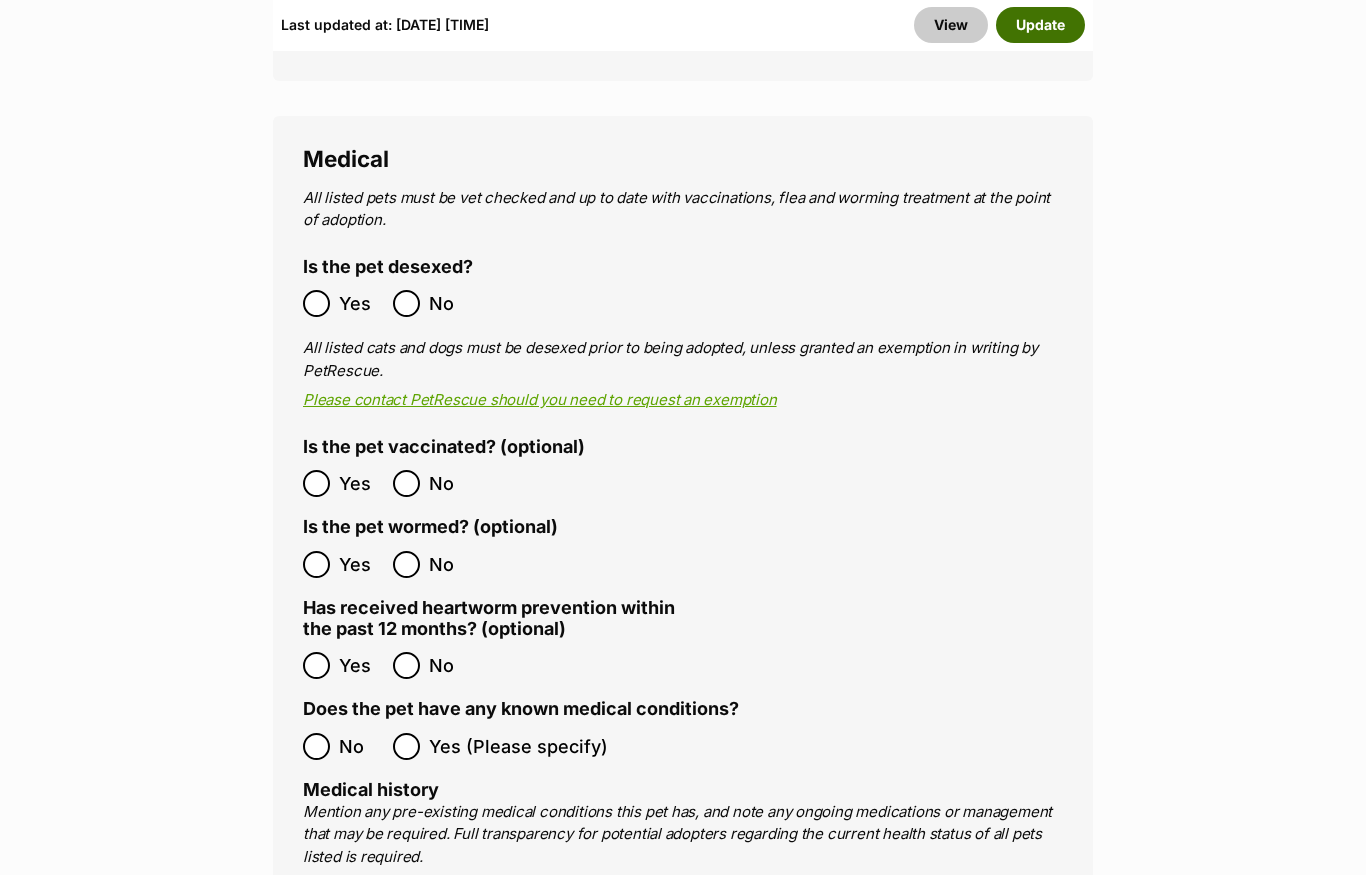 click on "Update" at bounding box center [1040, 25] 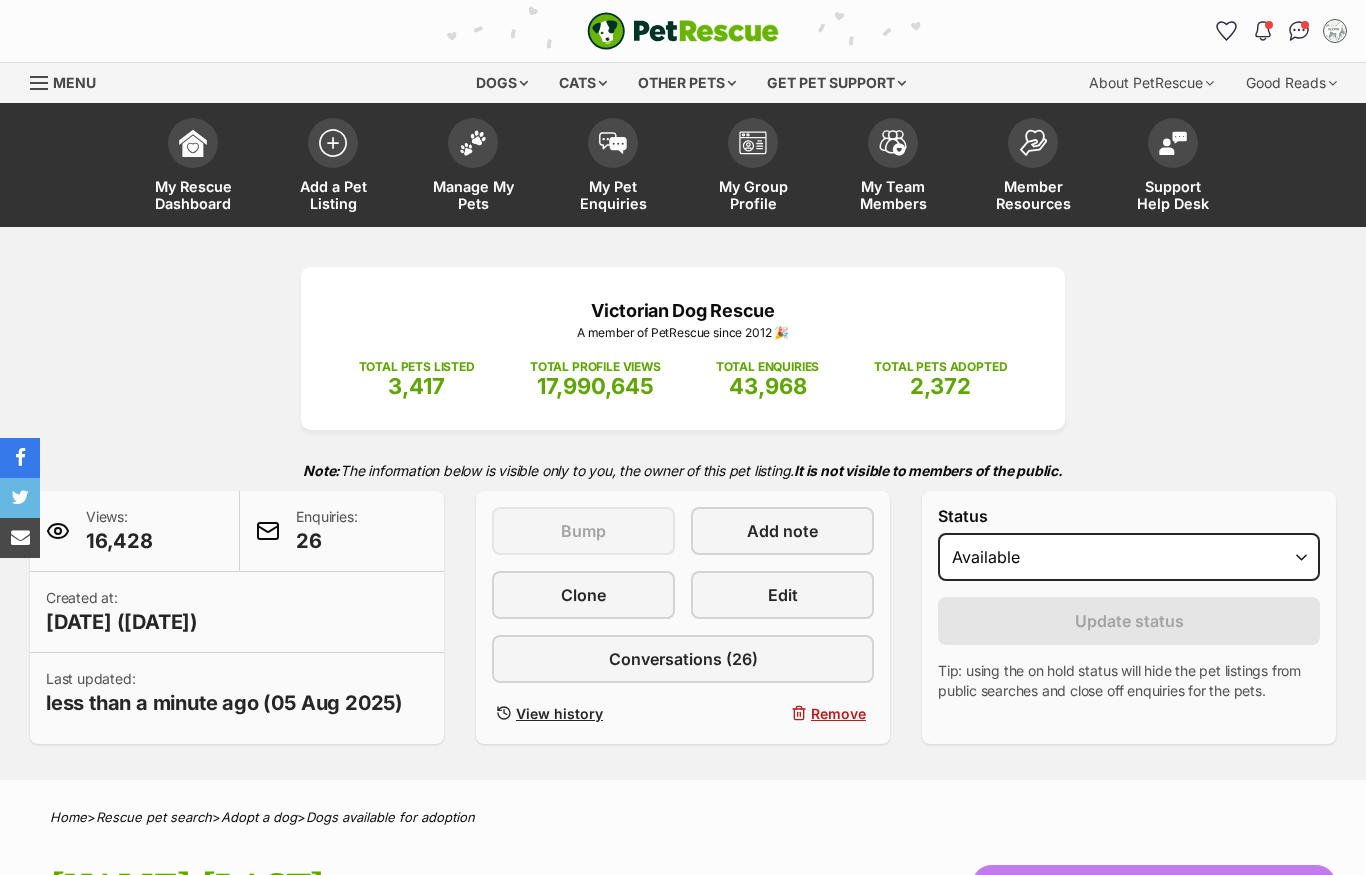 scroll, scrollTop: 0, scrollLeft: 0, axis: both 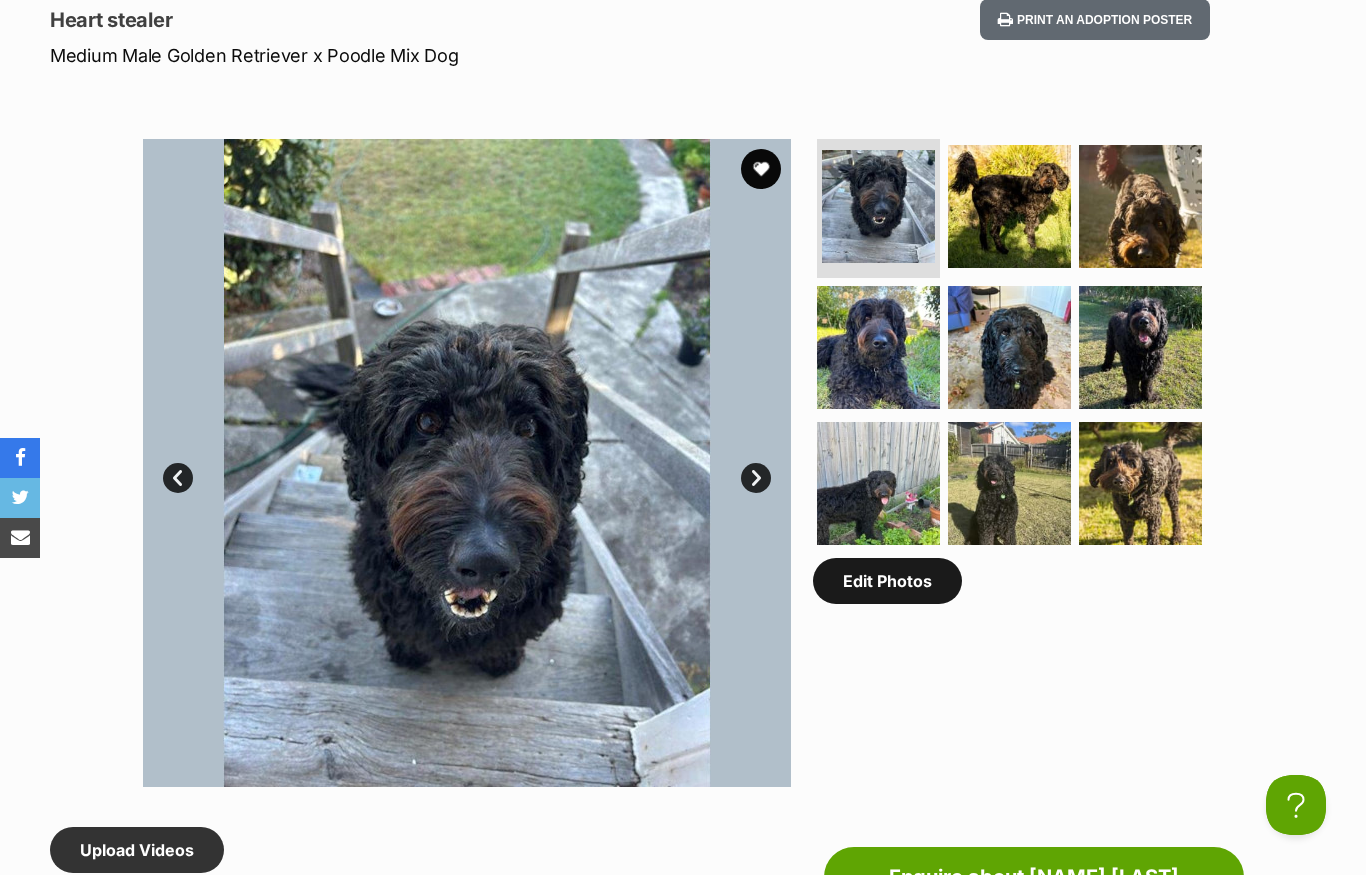 click on "Edit Photos" at bounding box center [887, 581] 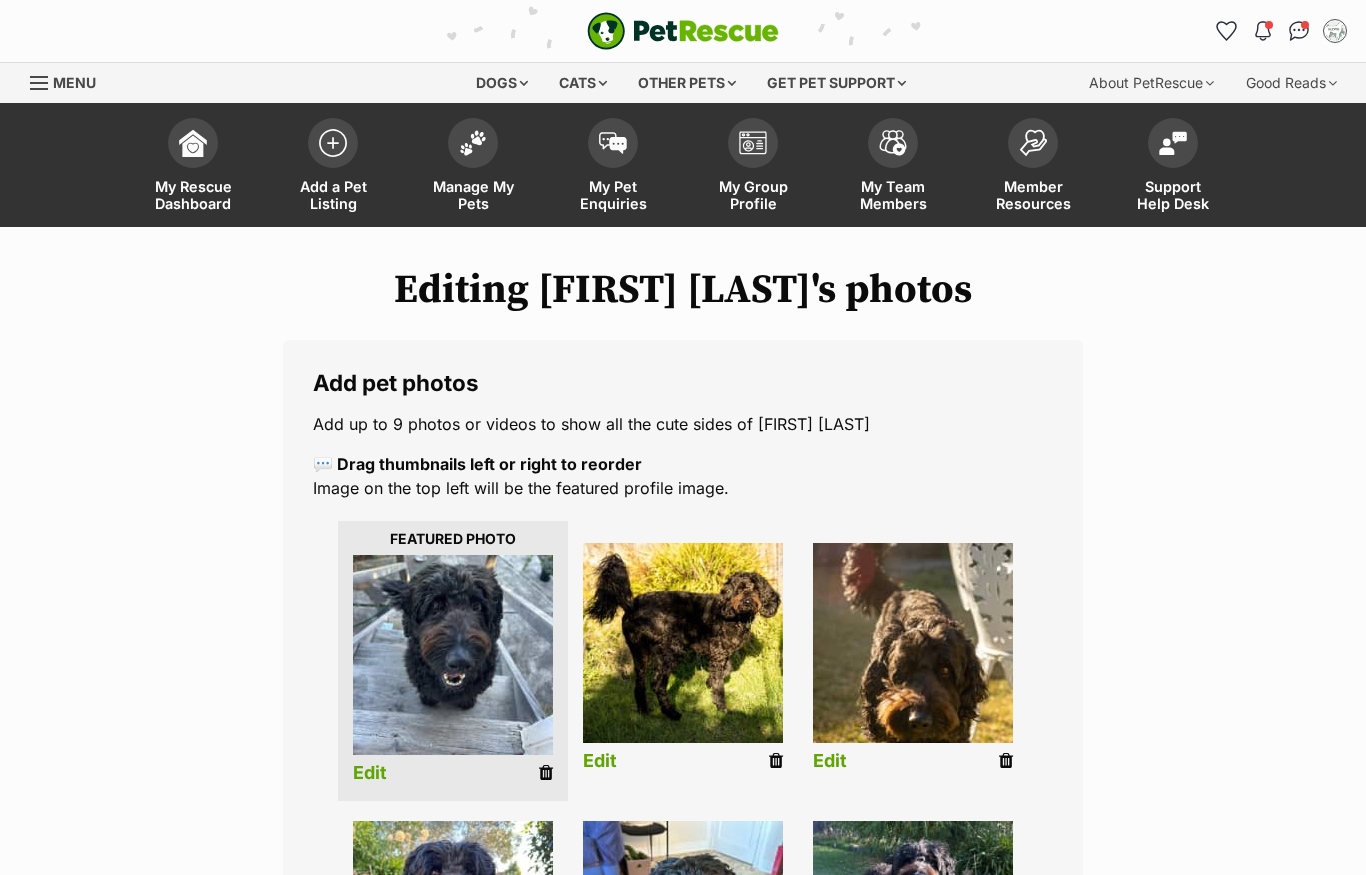 scroll, scrollTop: 0, scrollLeft: 0, axis: both 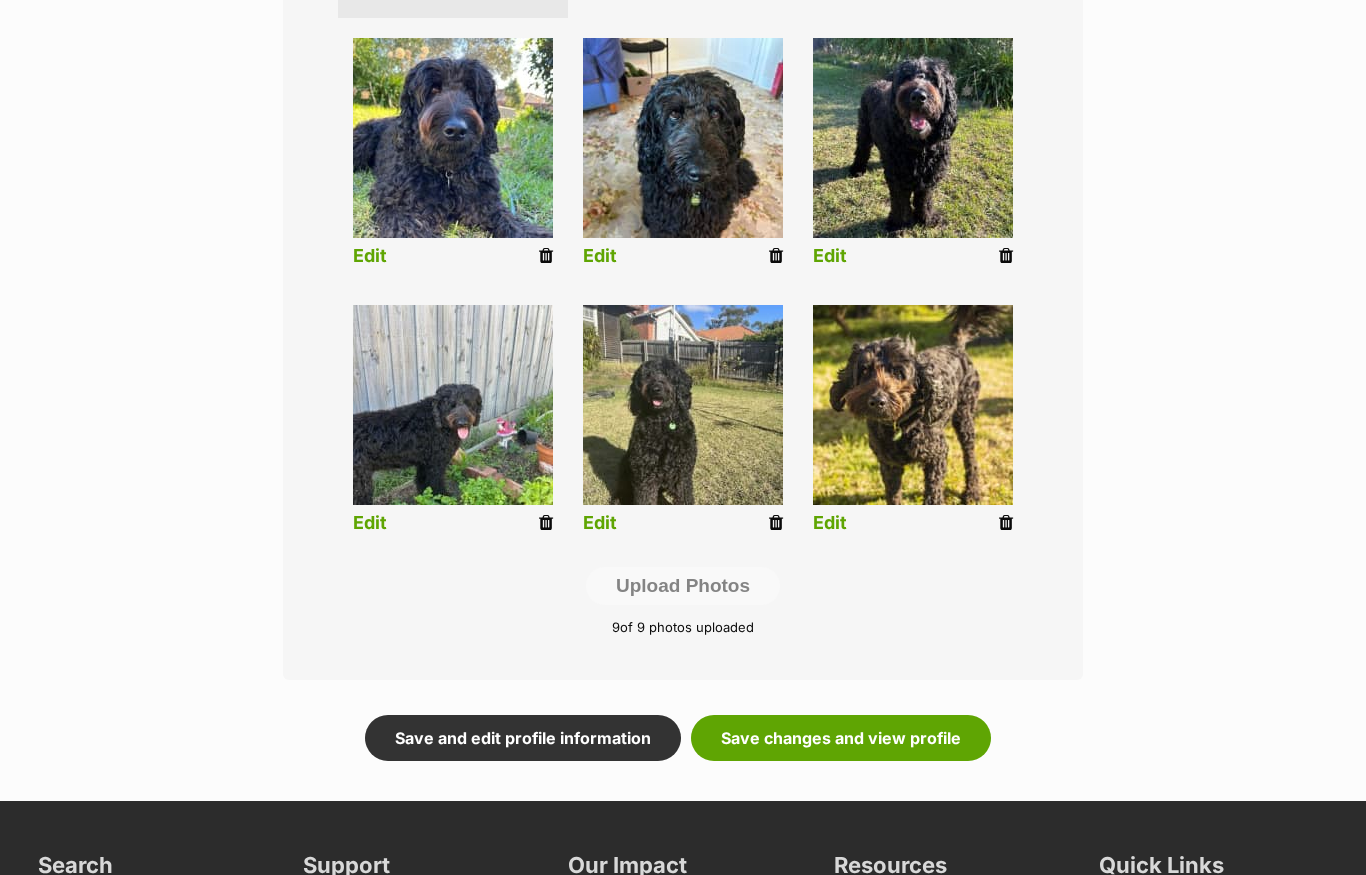 click at bounding box center (1006, 523) 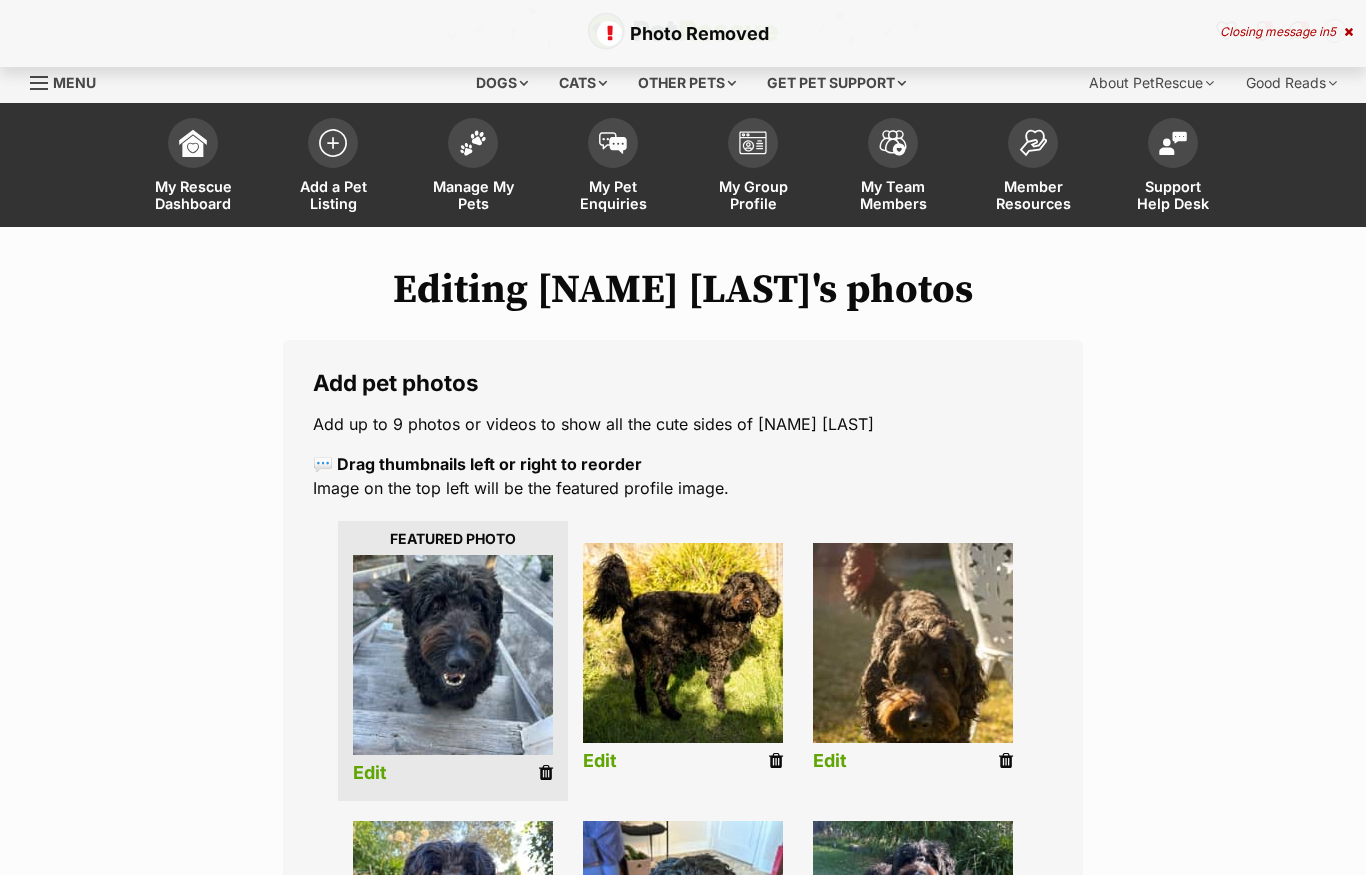 scroll, scrollTop: 0, scrollLeft: 0, axis: both 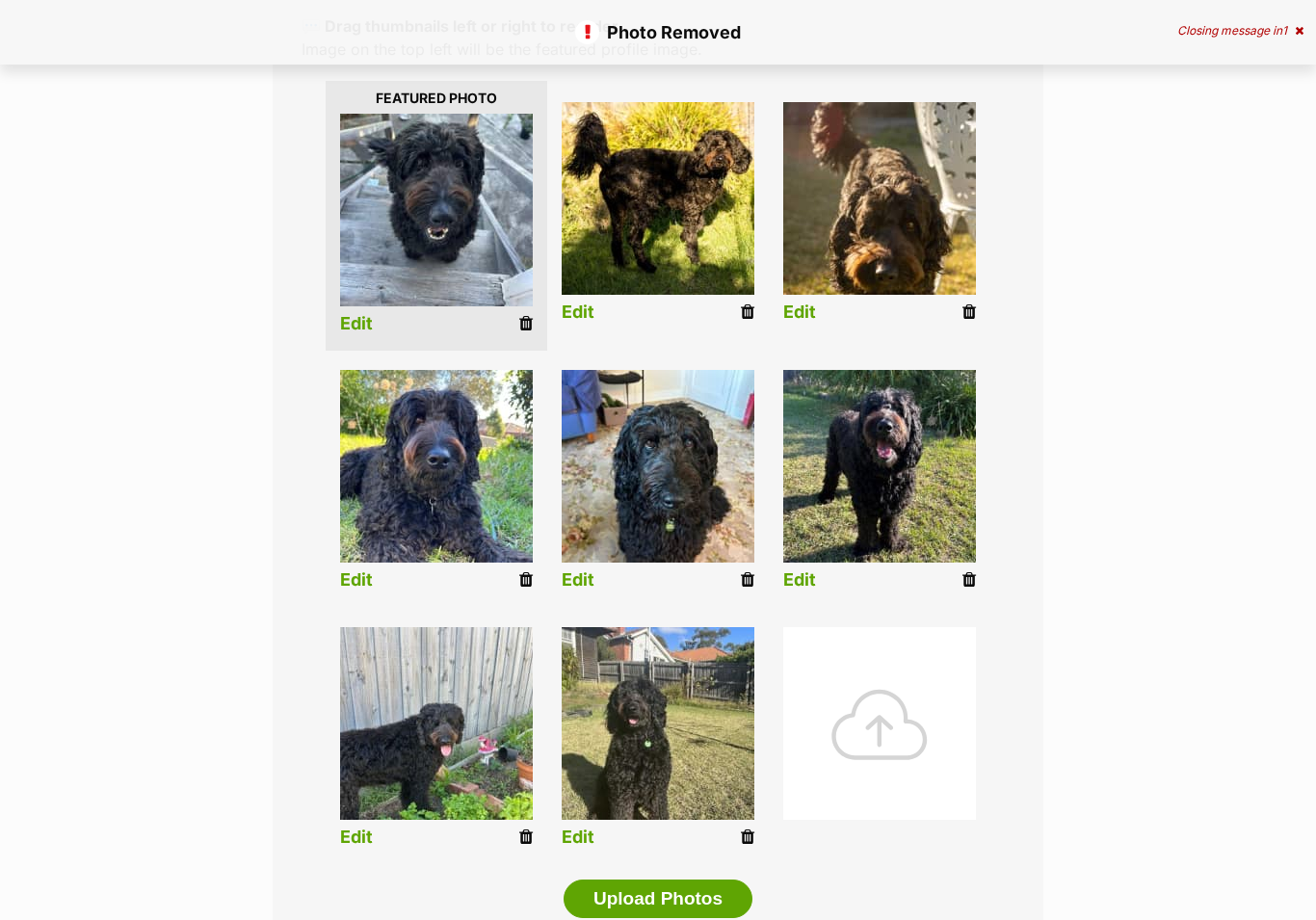 click at bounding box center [748, 837] 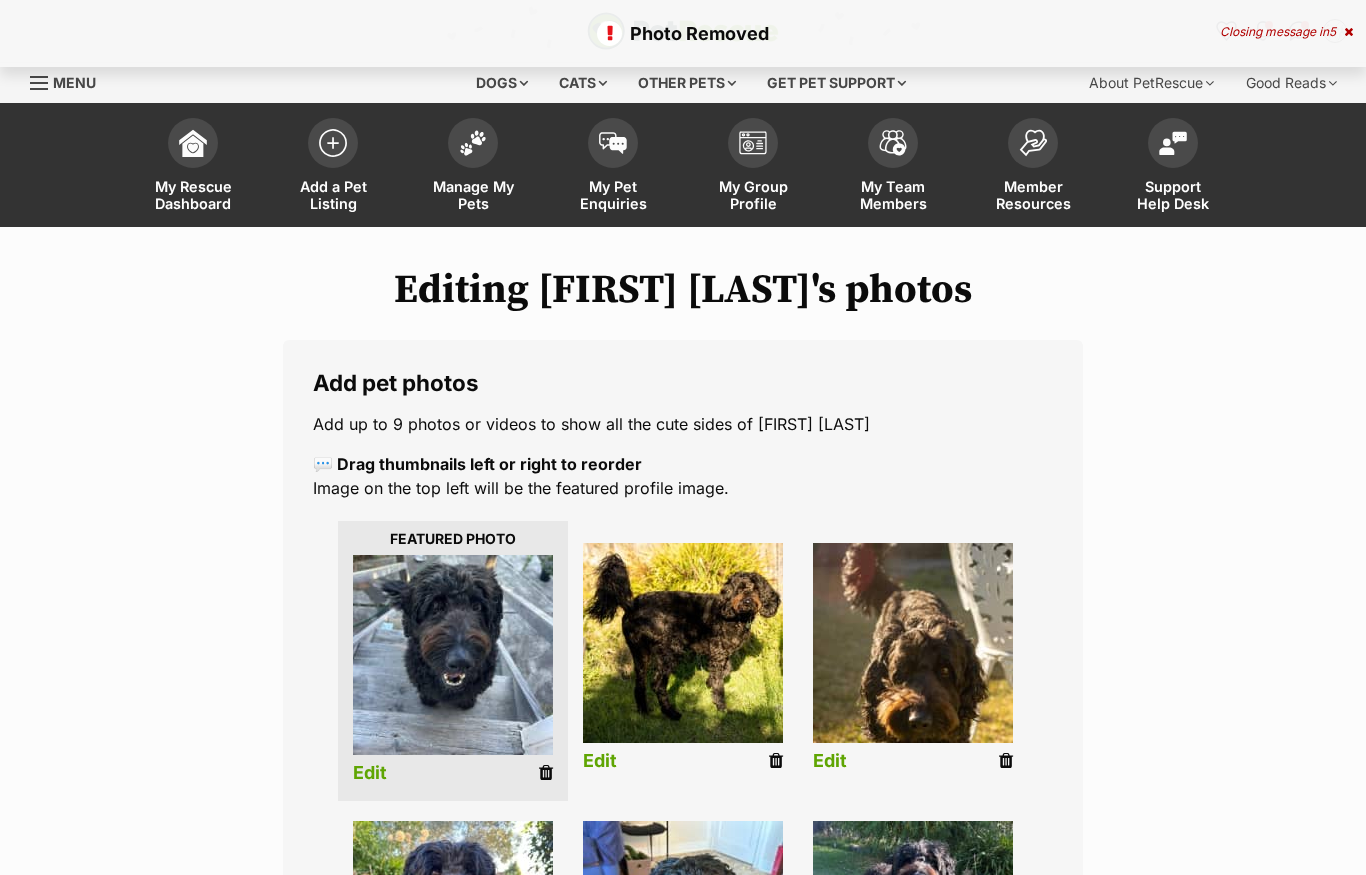 scroll, scrollTop: 0, scrollLeft: 0, axis: both 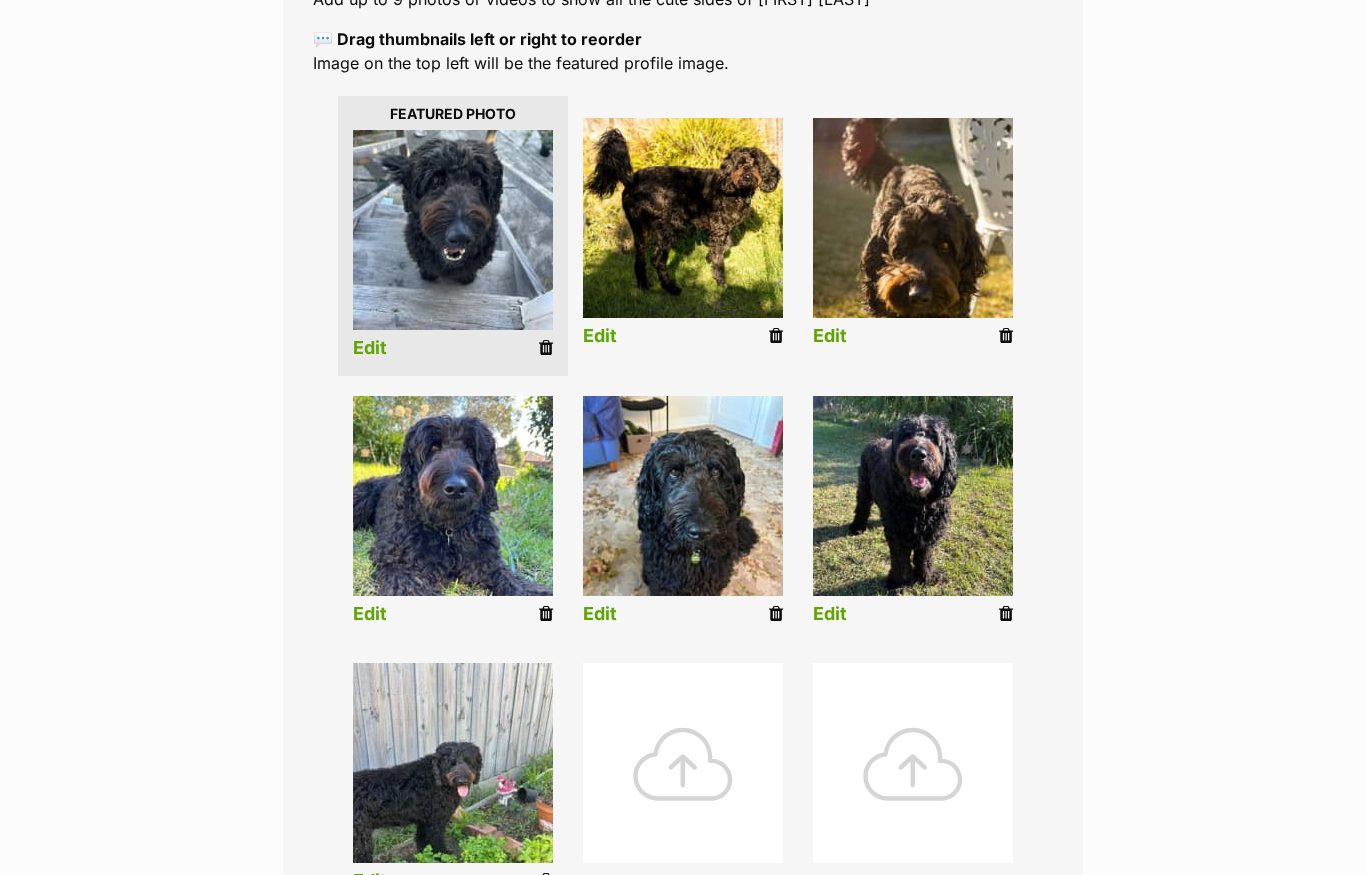 click at bounding box center (1006, 336) 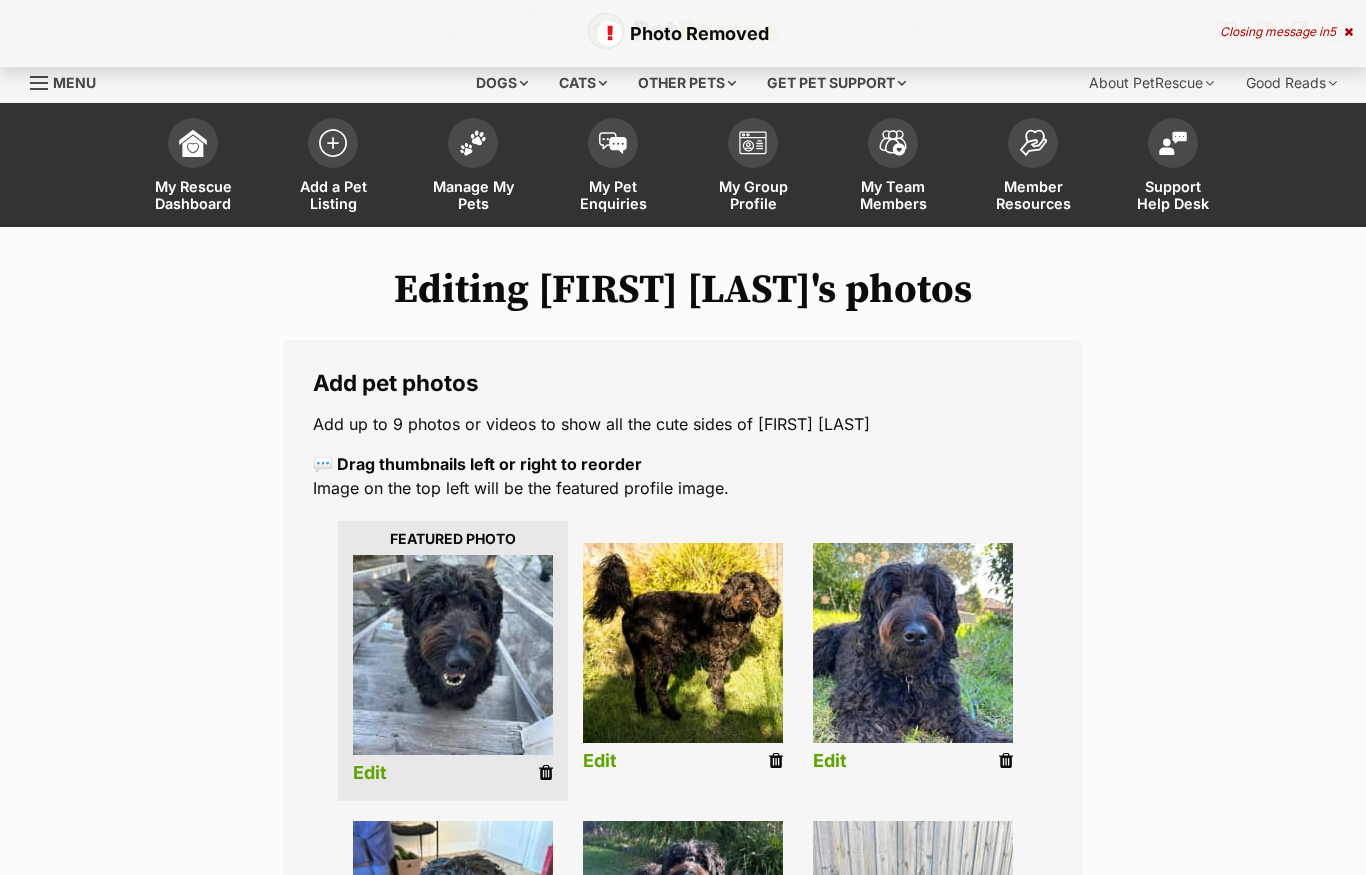 scroll, scrollTop: 0, scrollLeft: 0, axis: both 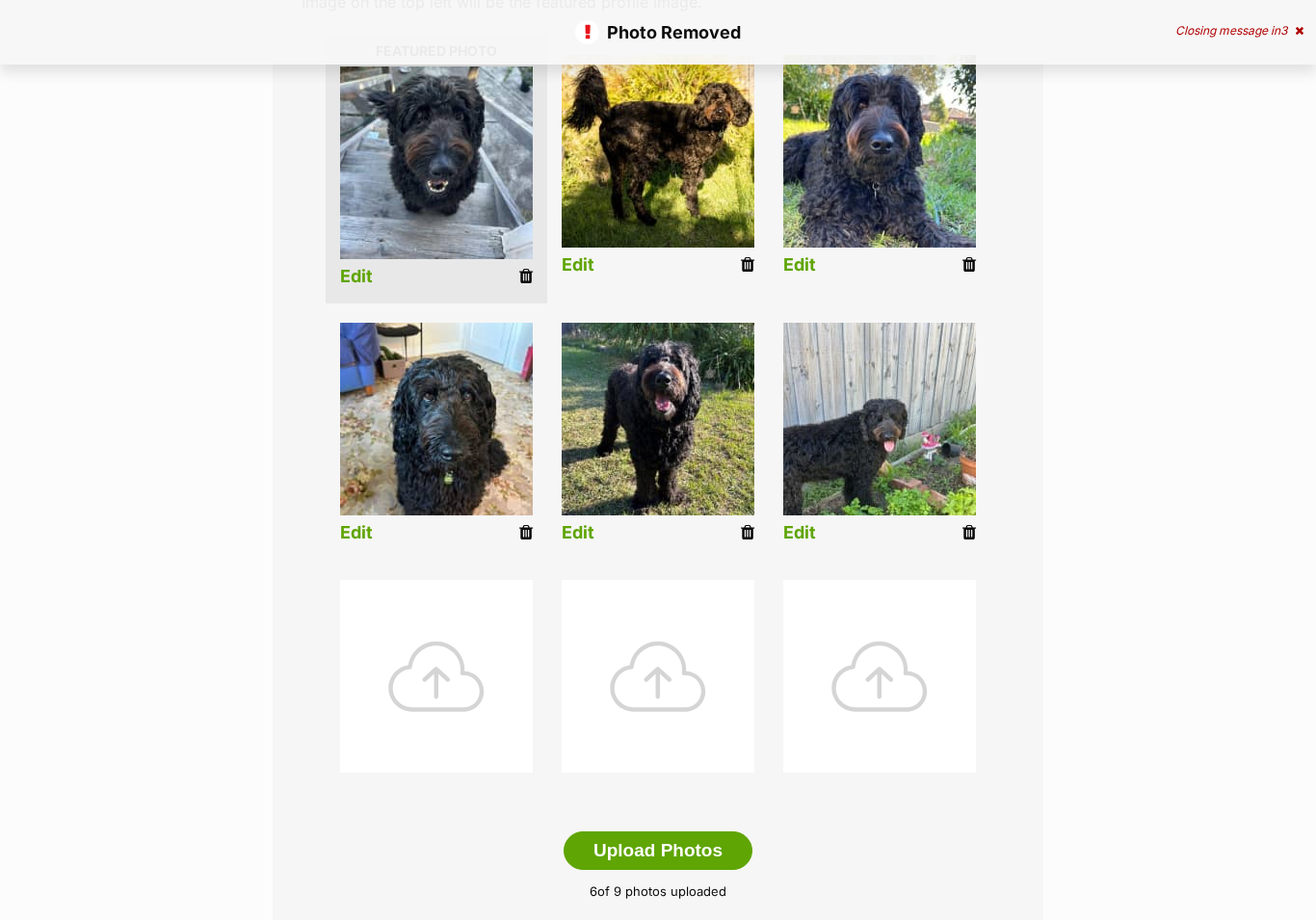 click at bounding box center [436, 676] 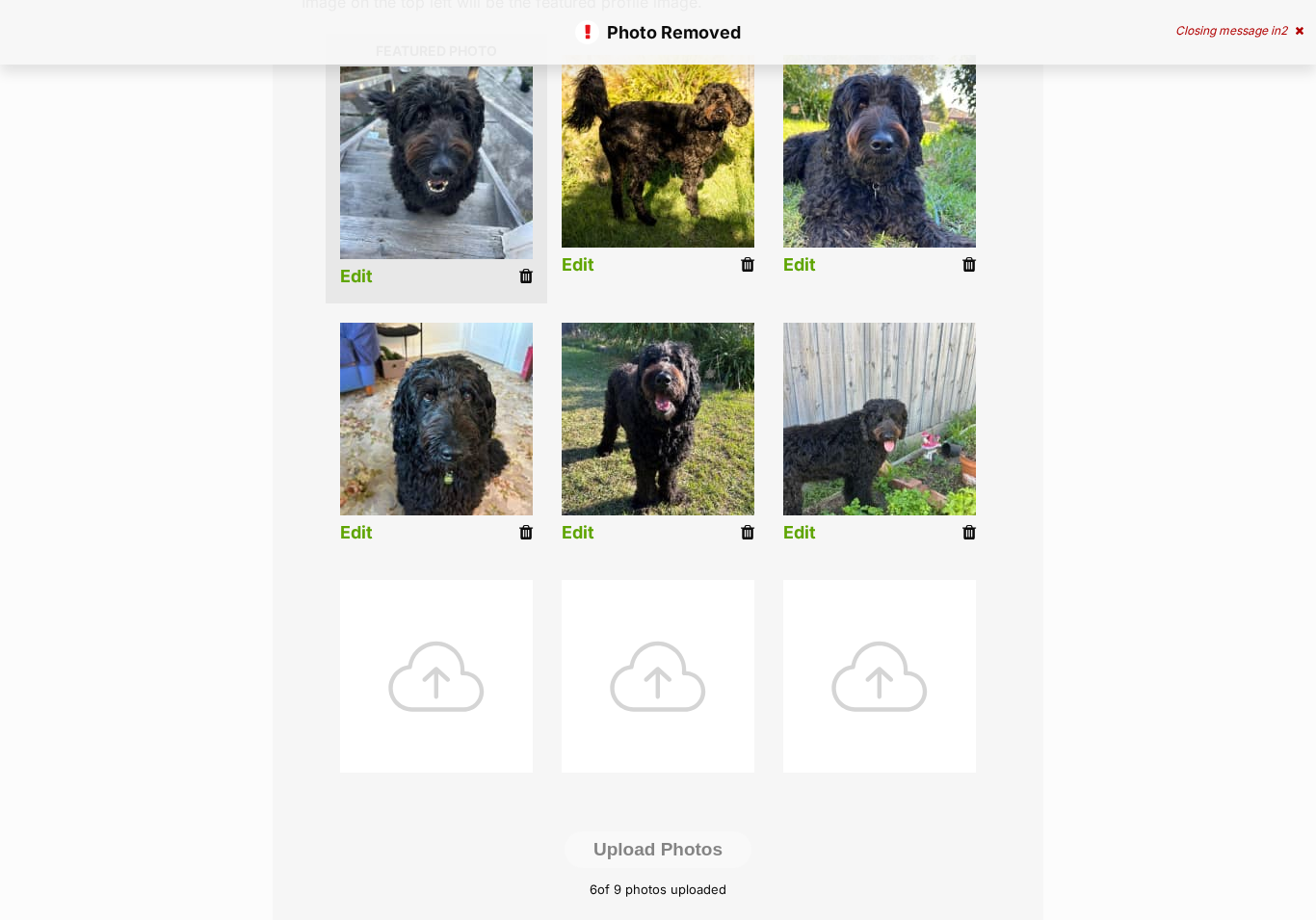 click at bounding box center [436, 676] 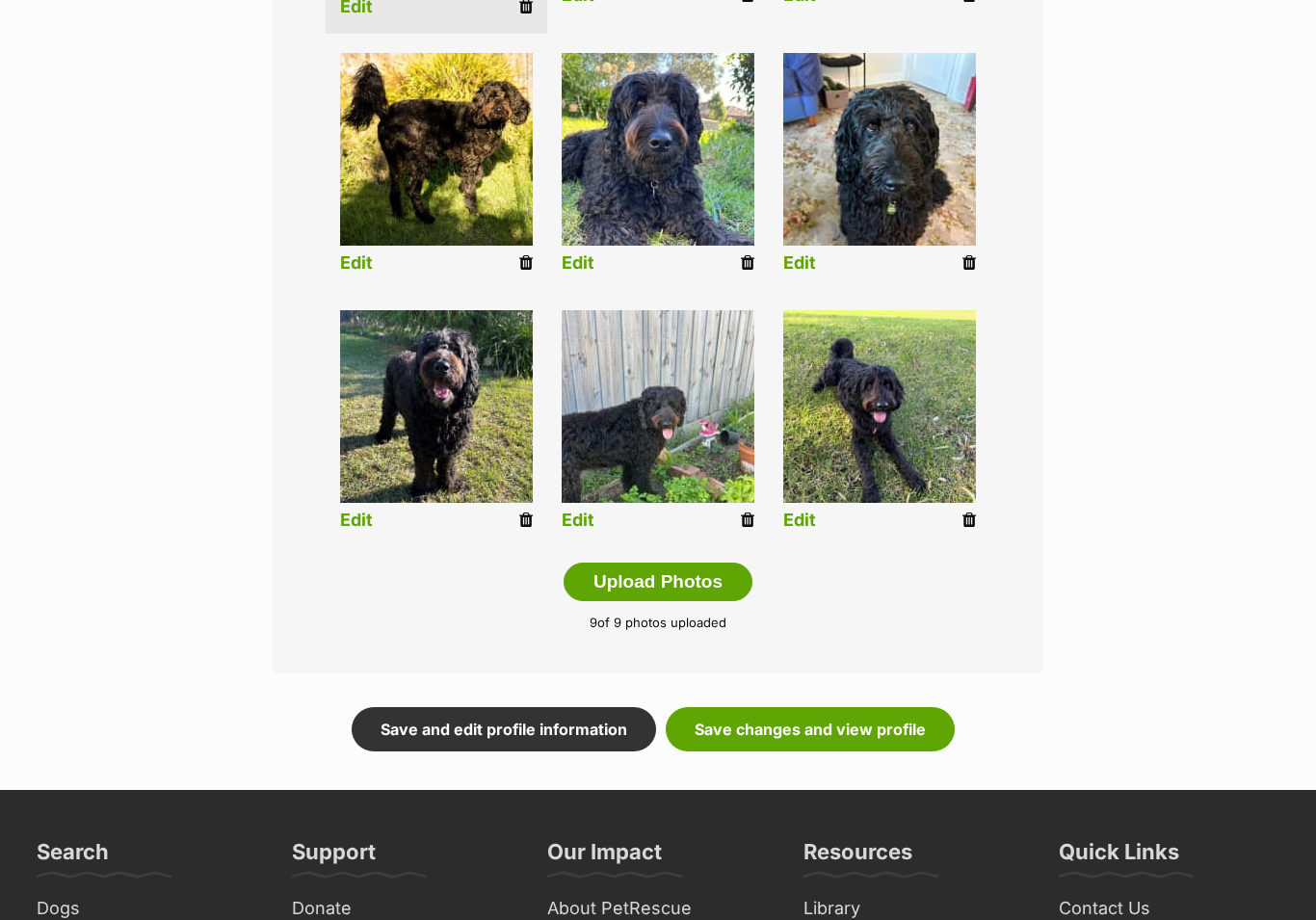 scroll, scrollTop: 738, scrollLeft: 0, axis: vertical 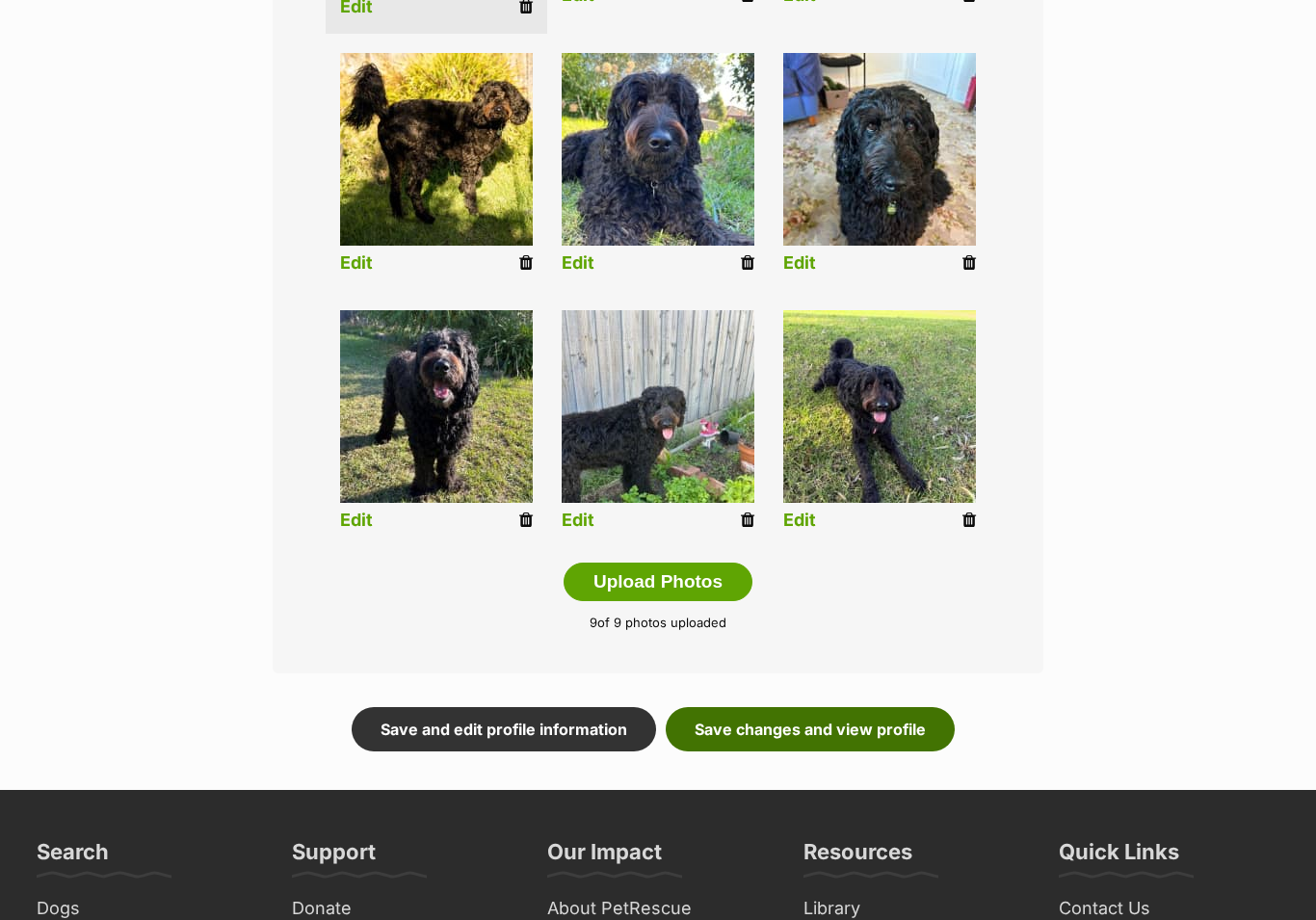 click on "Save changes and view profile" at bounding box center [810, 729] 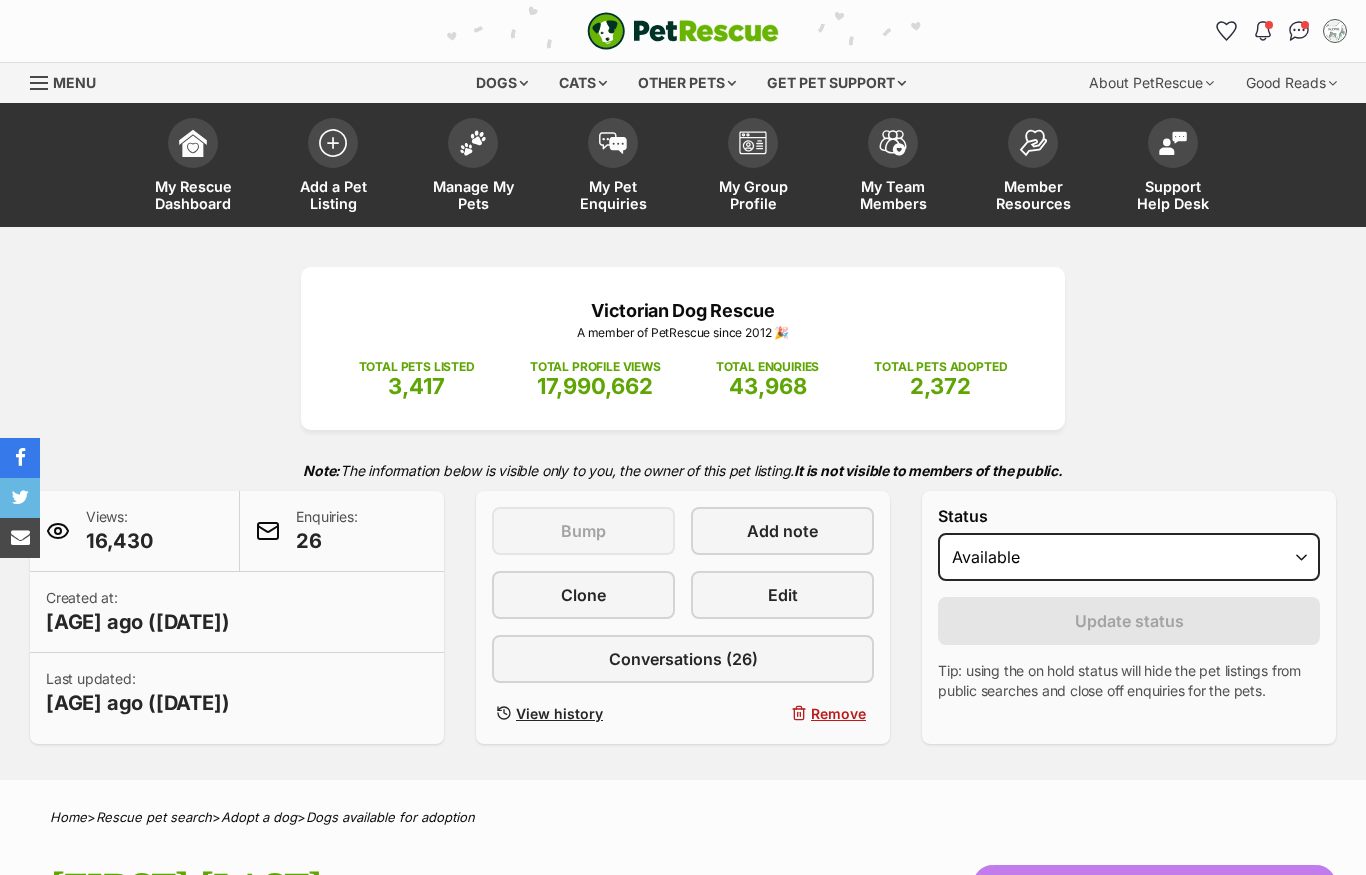 scroll, scrollTop: 0, scrollLeft: 0, axis: both 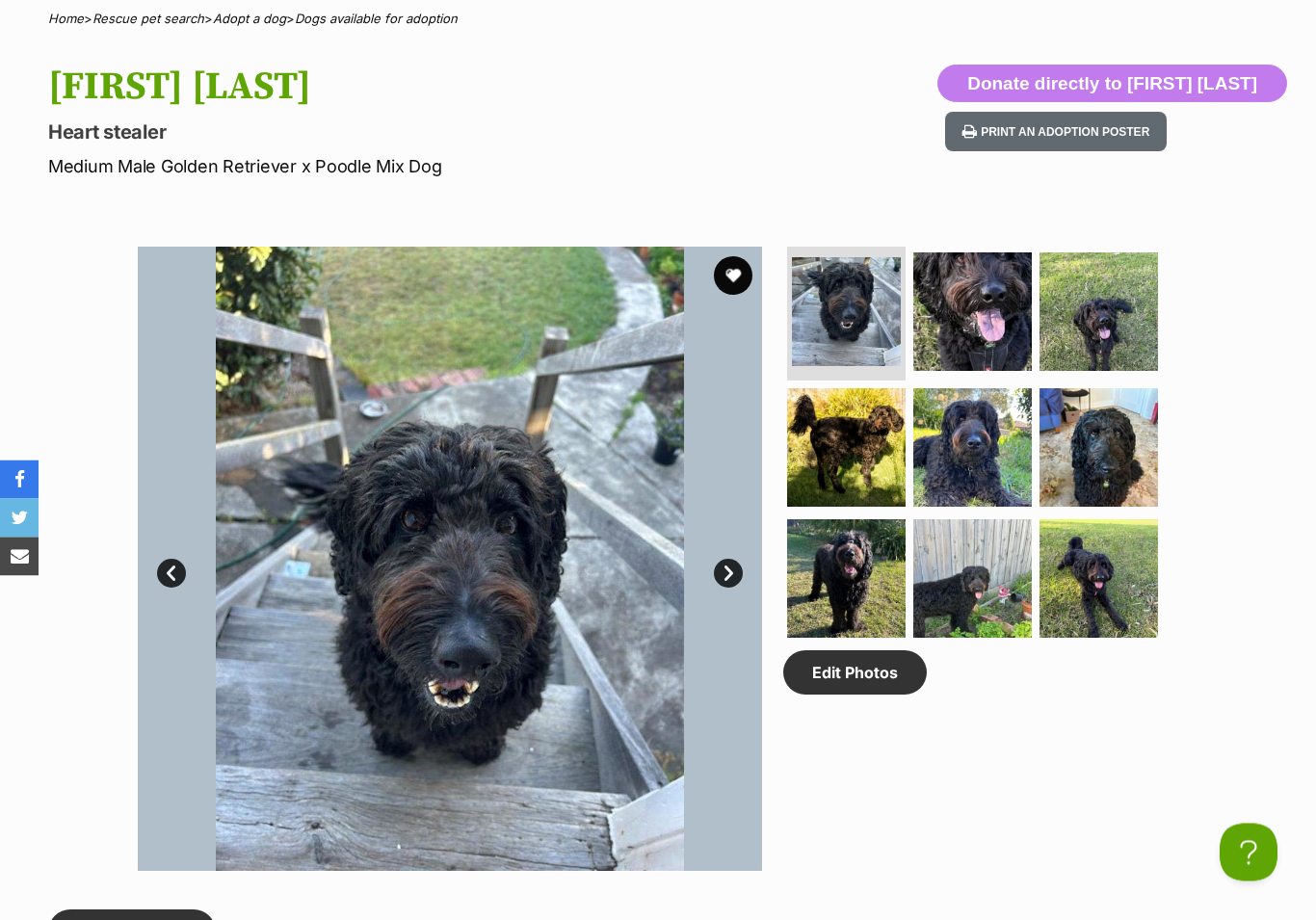 click on "Next" at bounding box center [728, 574] 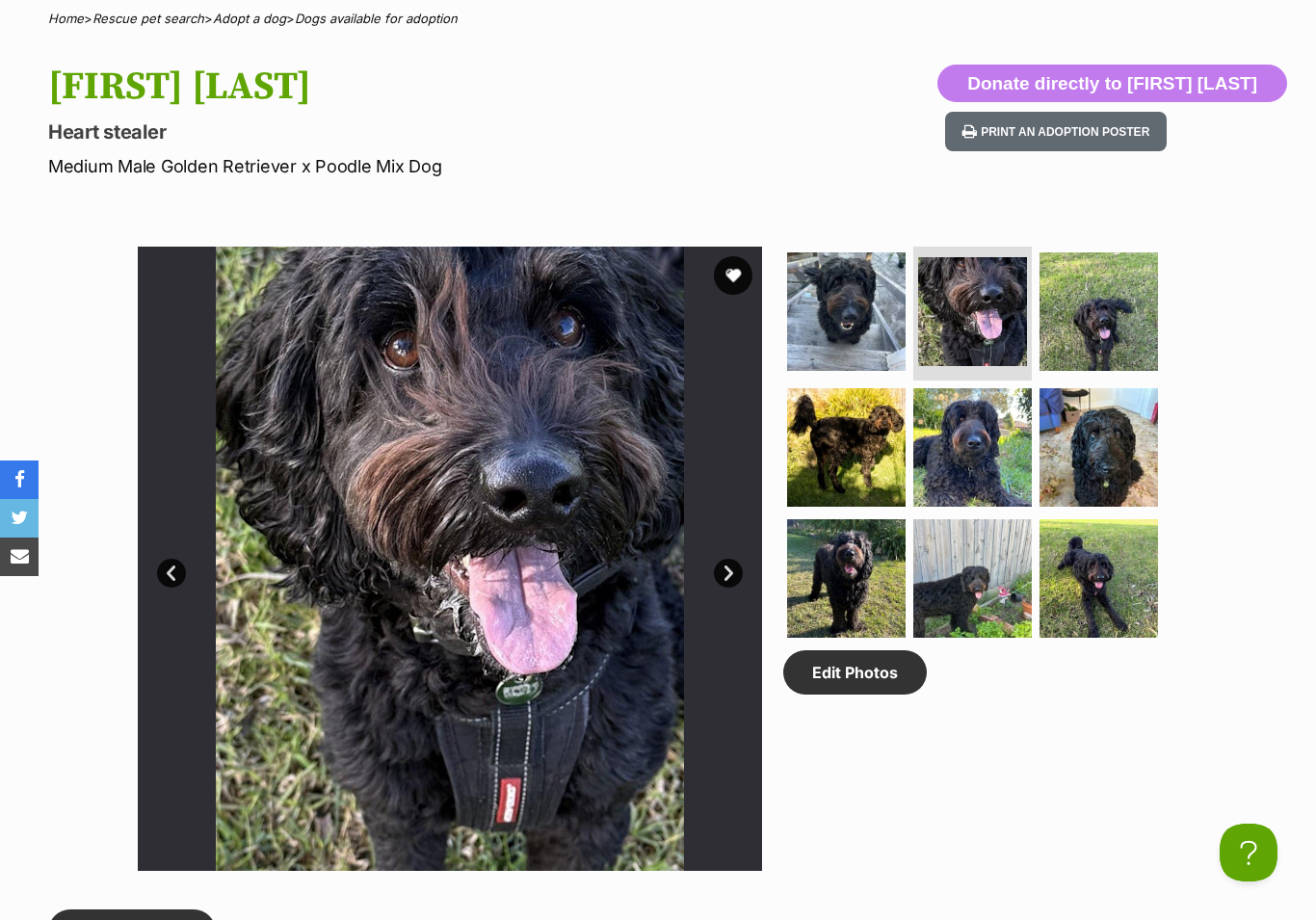 scroll, scrollTop: 0, scrollLeft: 0, axis: both 